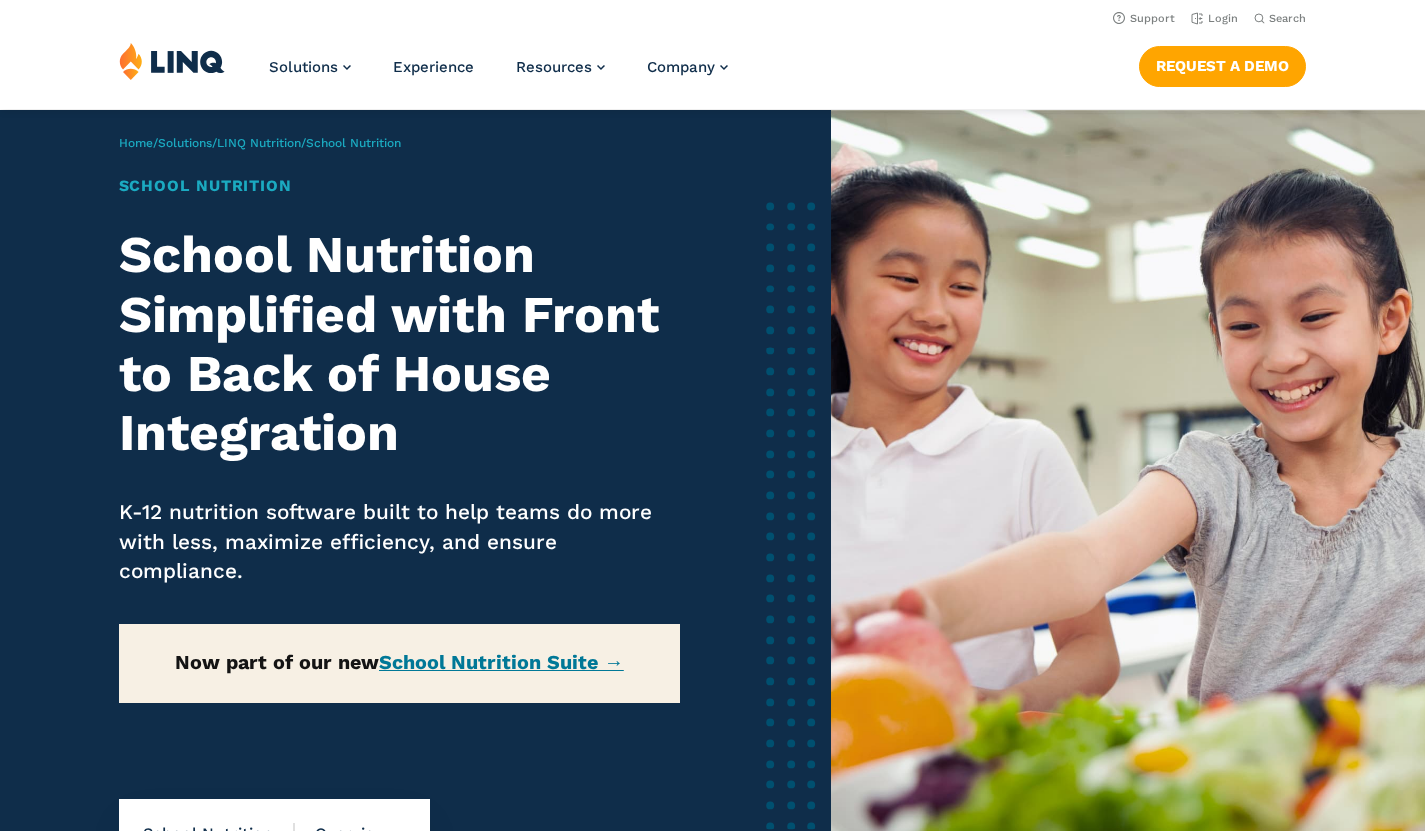 scroll, scrollTop: 0, scrollLeft: 0, axis: both 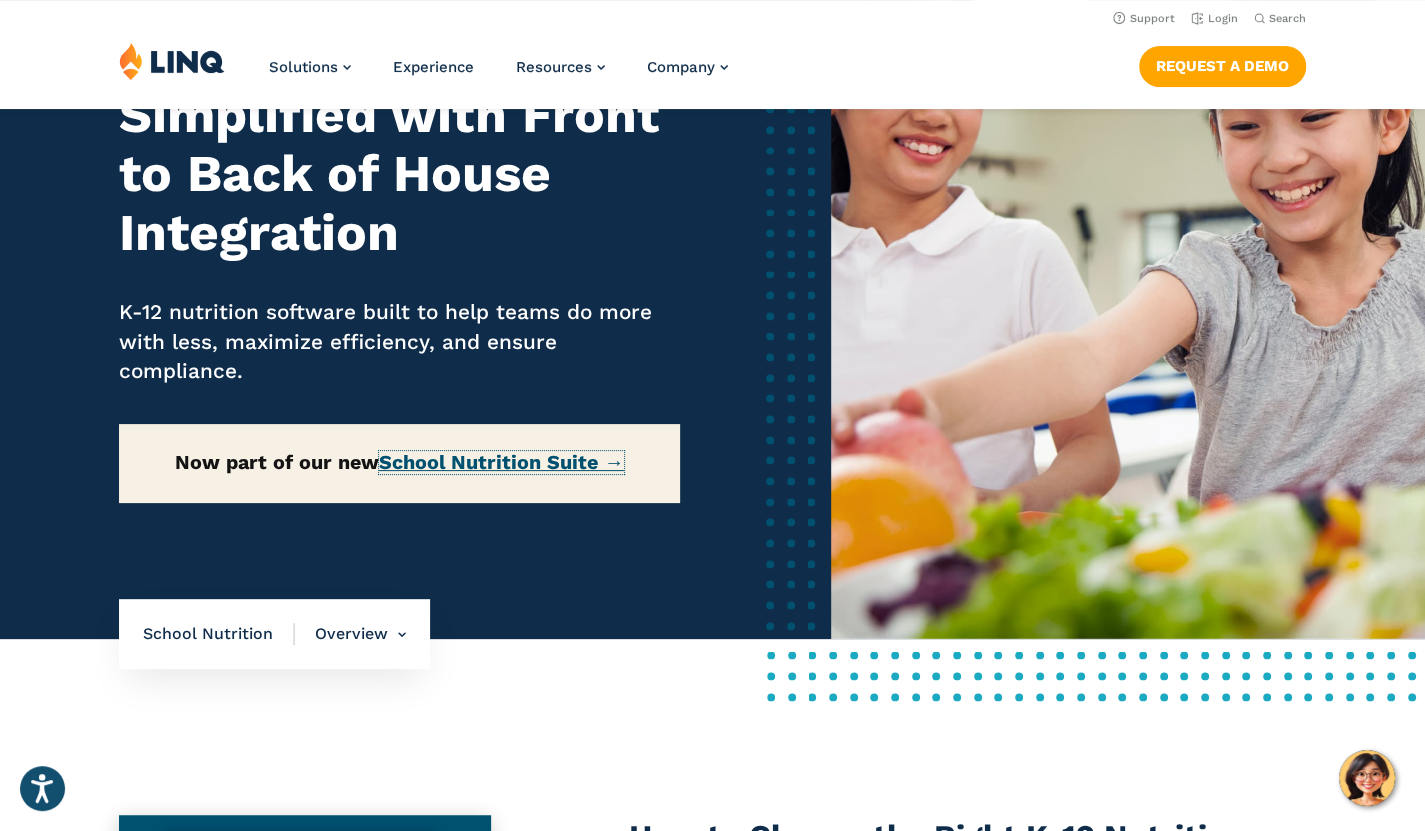 click on "School Nutrition Suite →" at bounding box center [501, 462] 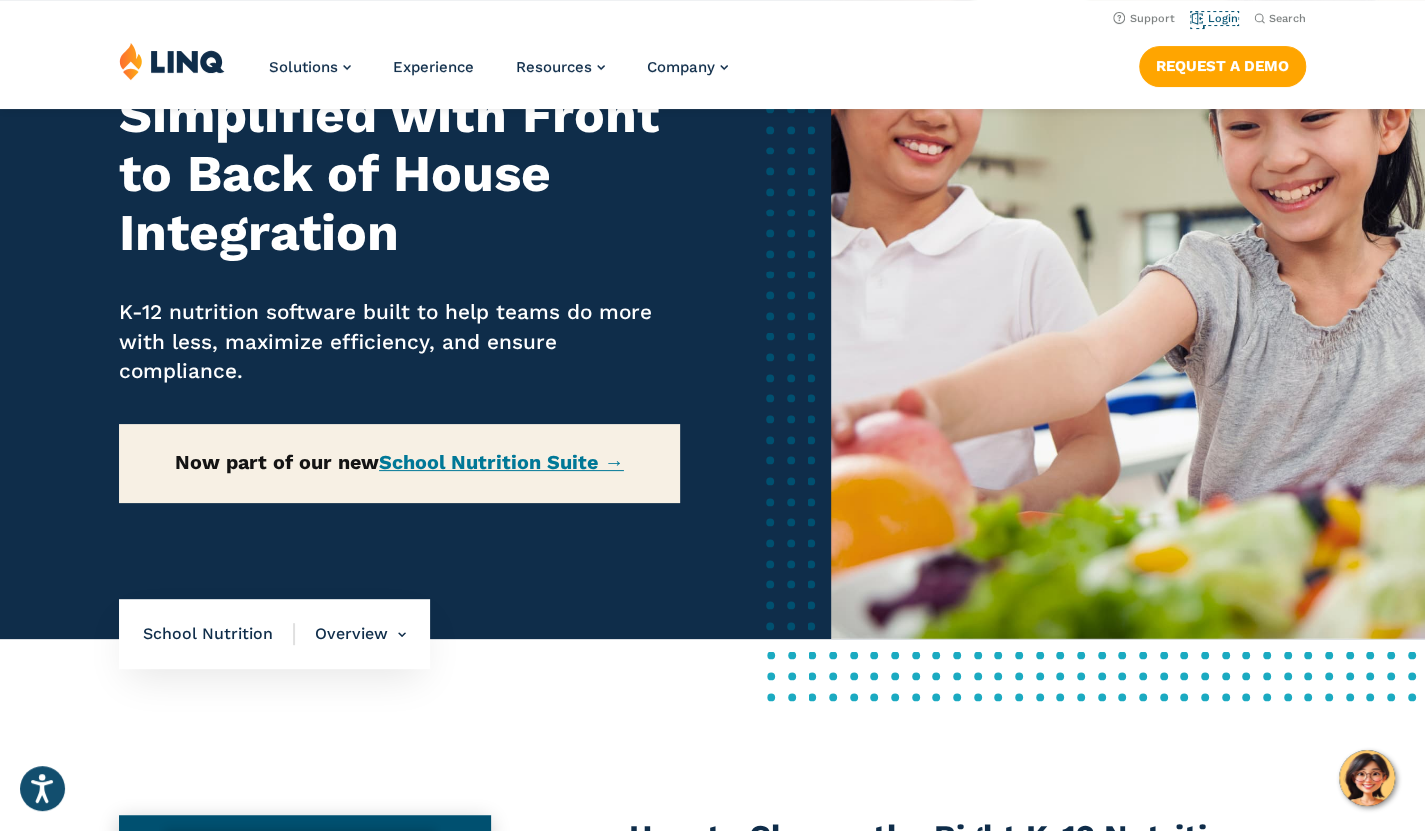 click on "Login" at bounding box center [1214, 18] 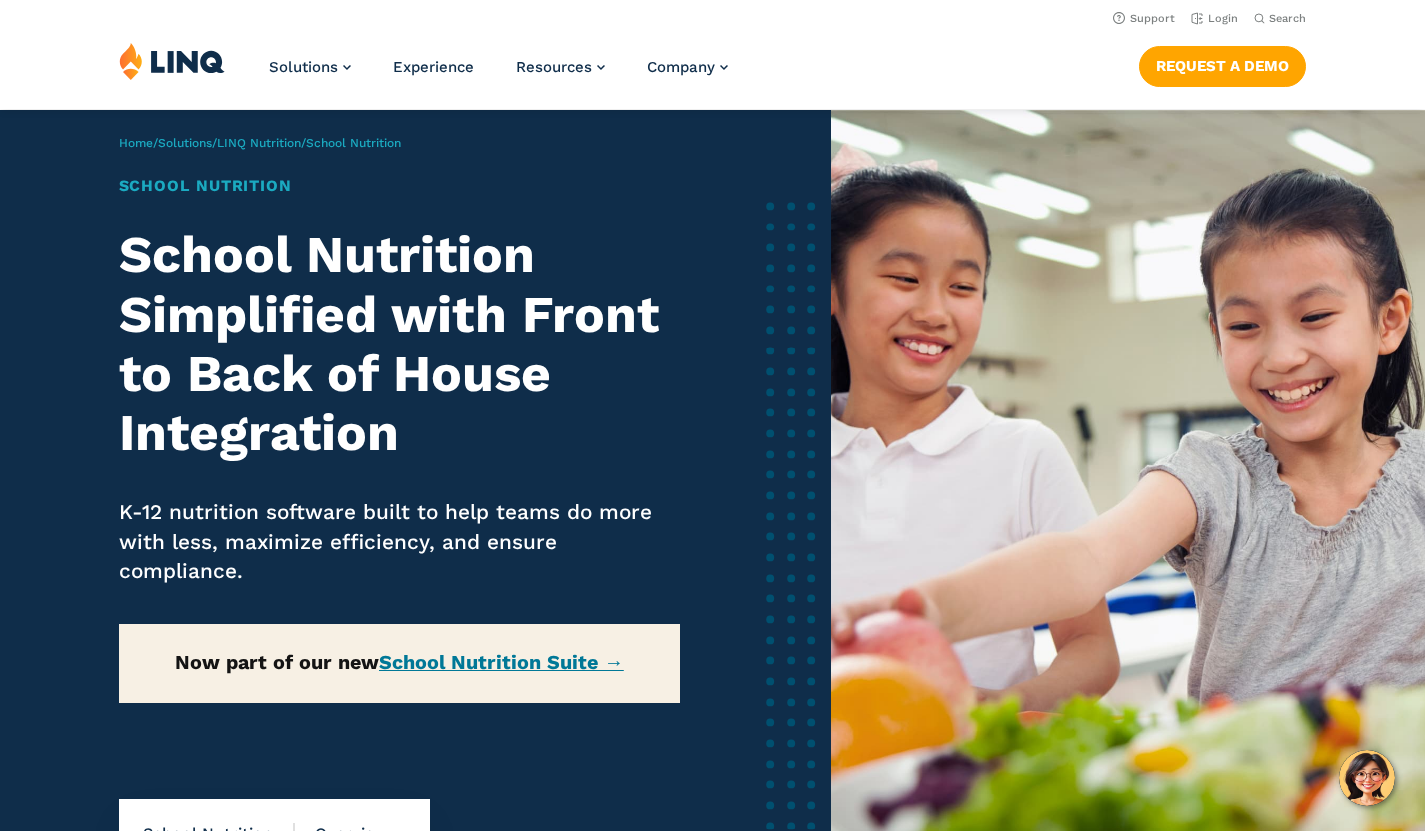 scroll, scrollTop: 0, scrollLeft: 0, axis: both 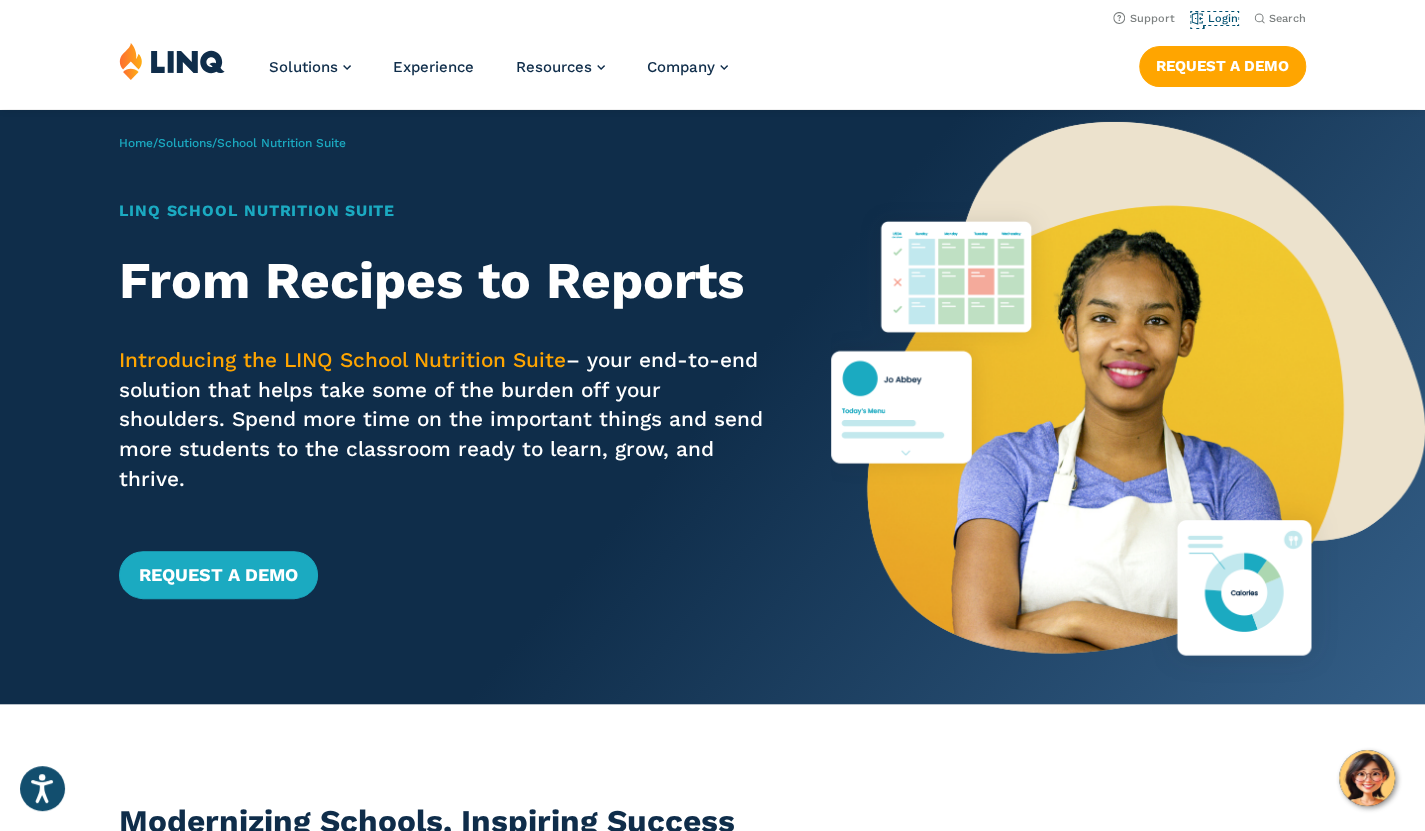 click on "Login" at bounding box center (1214, 18) 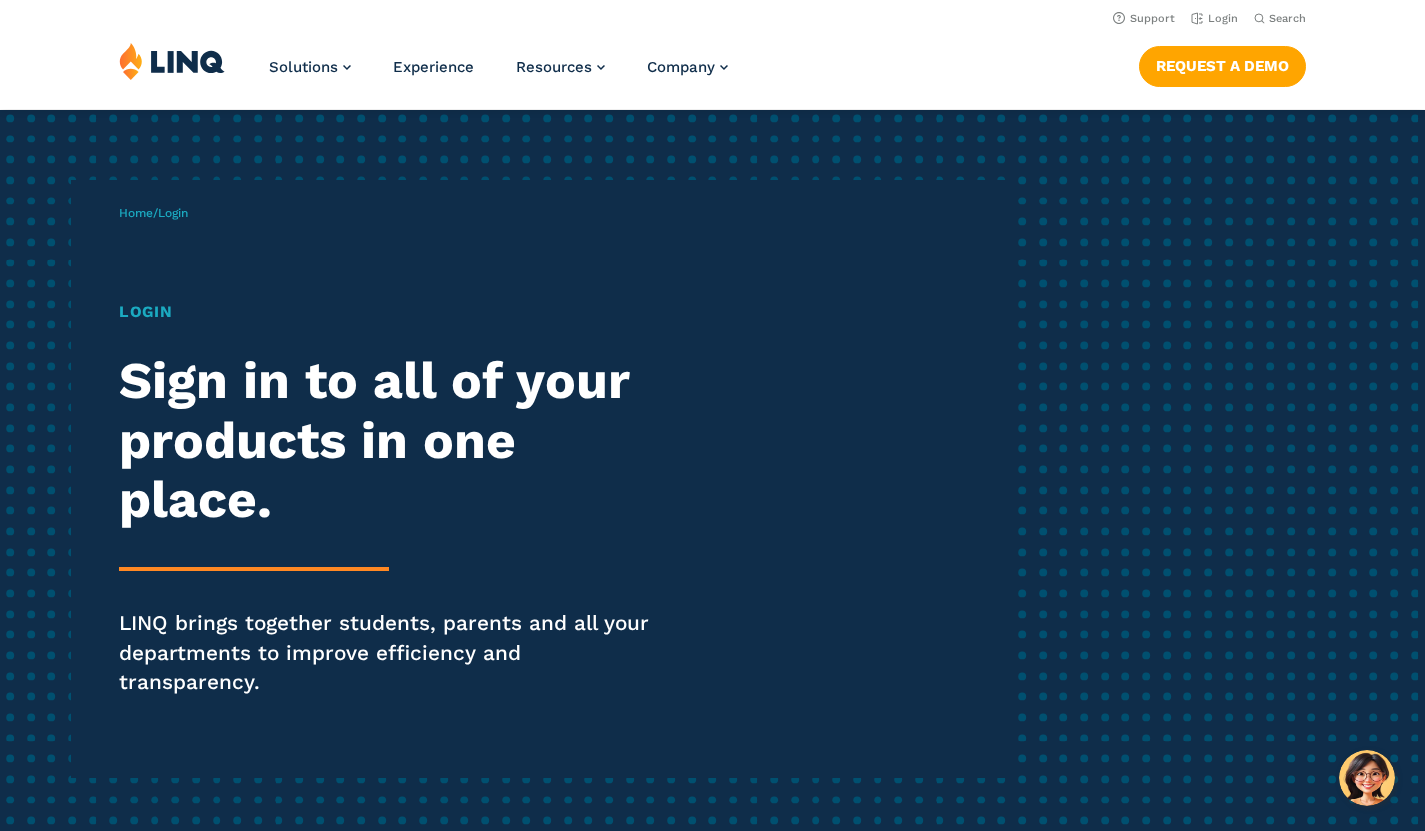 scroll, scrollTop: 0, scrollLeft: 0, axis: both 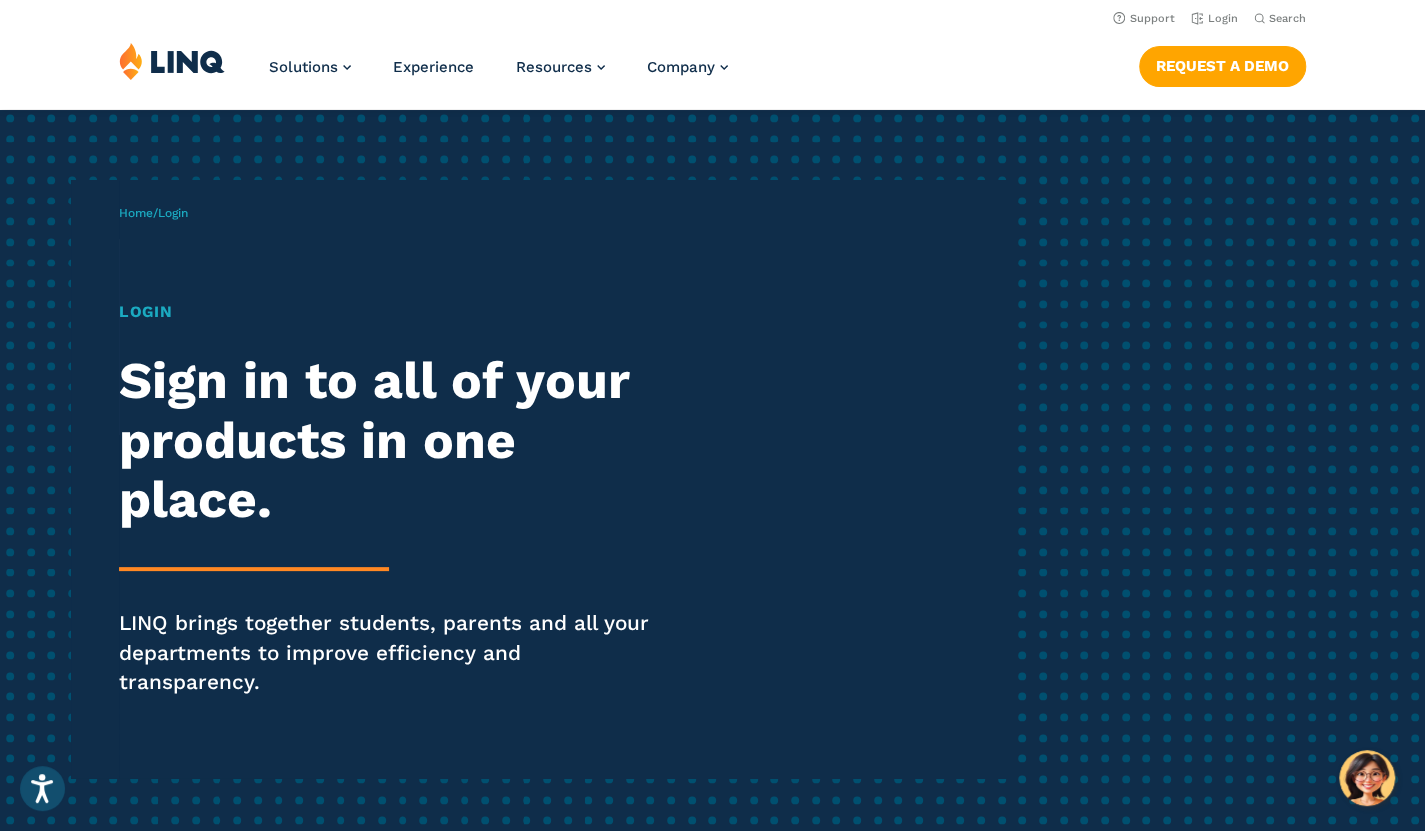click on "Login" at bounding box center [173, 213] 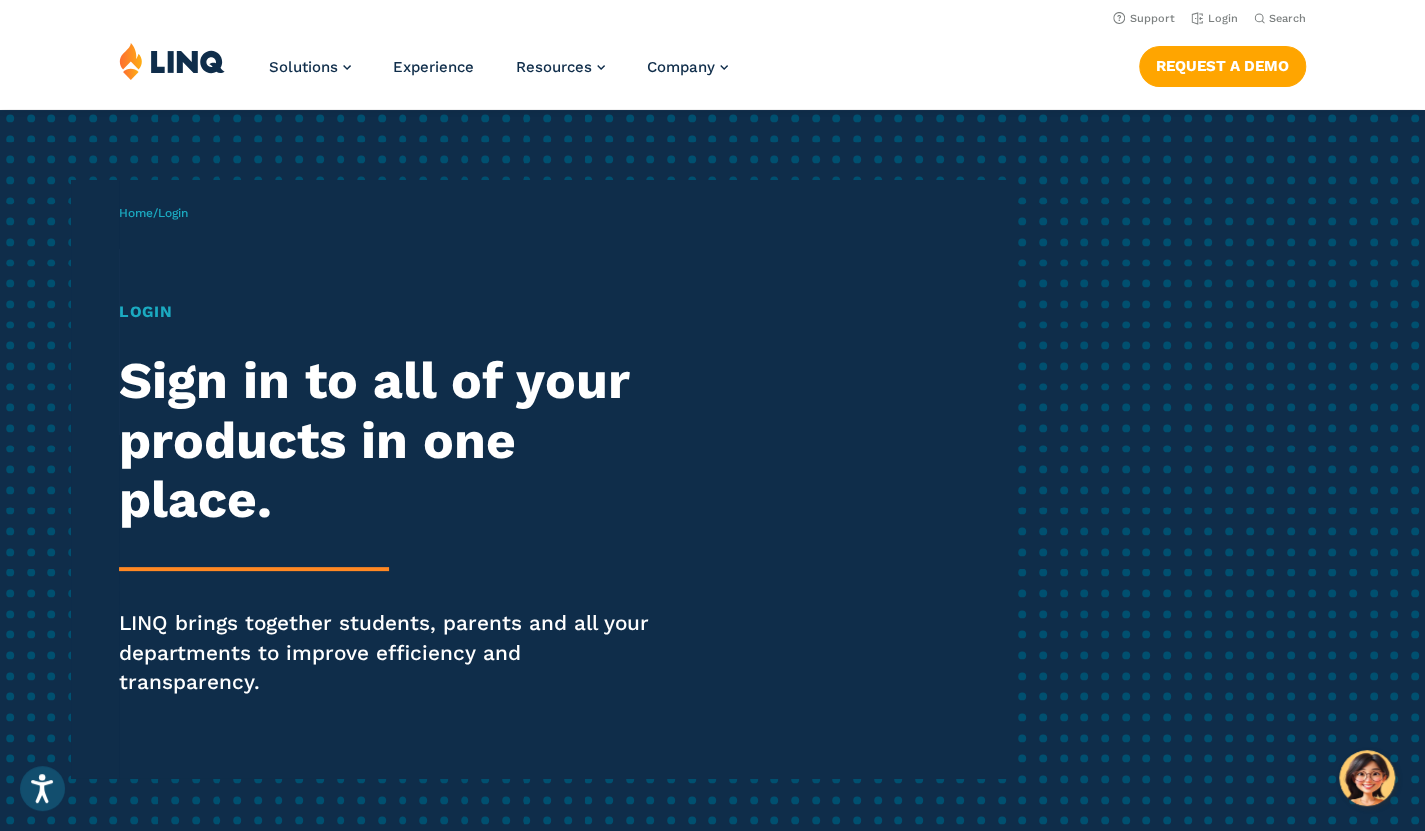 click on "Login" at bounding box center (393, 312) 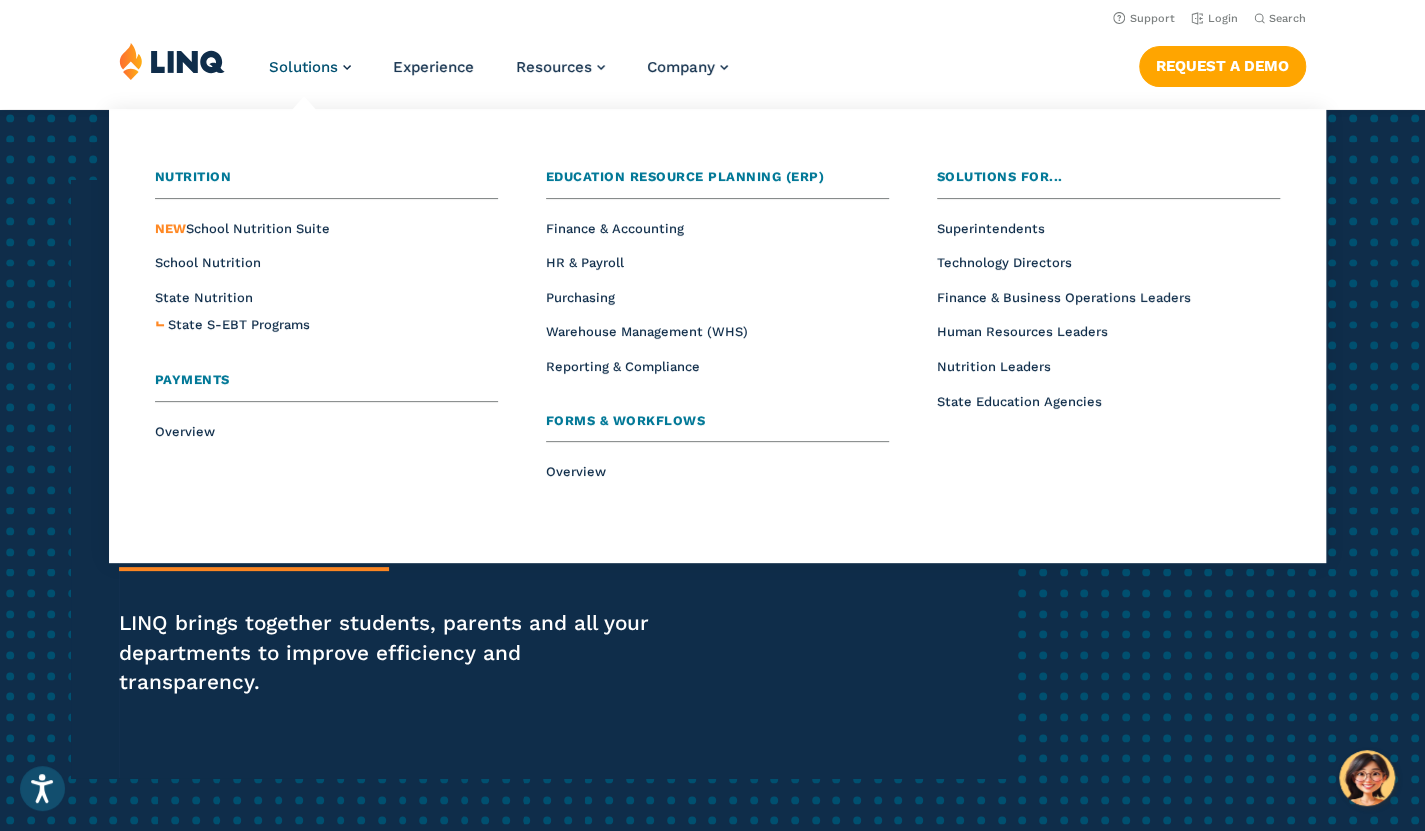 click on "Support
Login
Search
Search for:
Solutions
Nutrition Overview
NEW  School Nutrition Suite
School Nutrition
State Nutrition
State S-EBT Programs
Payments Overview
Education Resource Planning (ERP) Overview
Finance & Accounting
HR & Payroll
Purchasing
Warehouse Management (WHS)
Reporting & Compliance
Forms & Workflows Overview
Solutions for... Superintendents
Technology Directors
Finance & Business Operations Leaders
Human Resources Leaders
Nutrition Leaders
State Education Agencies
Experience
Resources Resource Library
Blog
Guide
Report
Video
Infographic
Case Study
Worksheet
Webinar
Toolkit
Other
Company Overview
Why LINQ?
Careers
Leadership
Events
News
Contact
Legal
Privacy Policy" at bounding box center [712, 54] 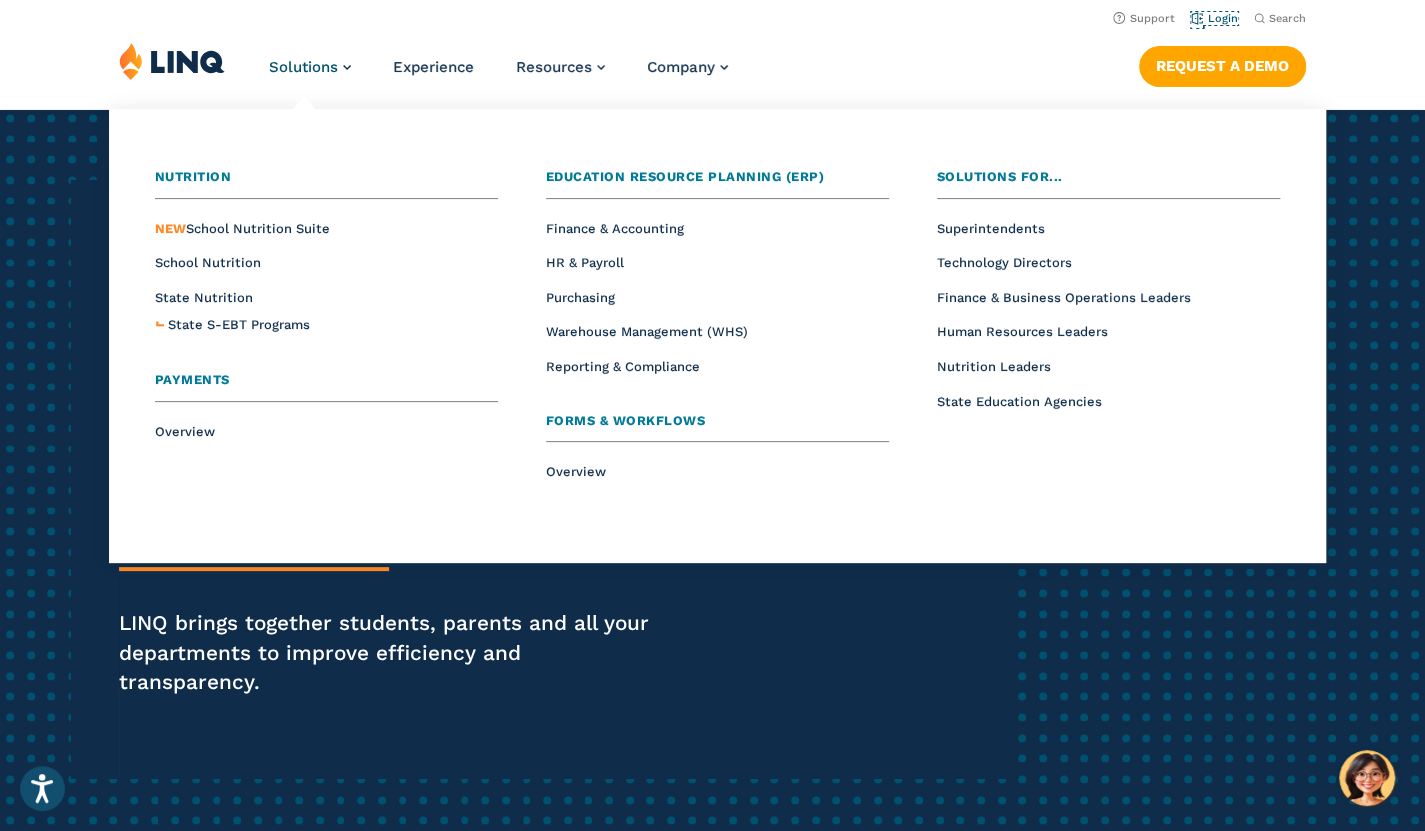 click on "Login" at bounding box center [1214, 18] 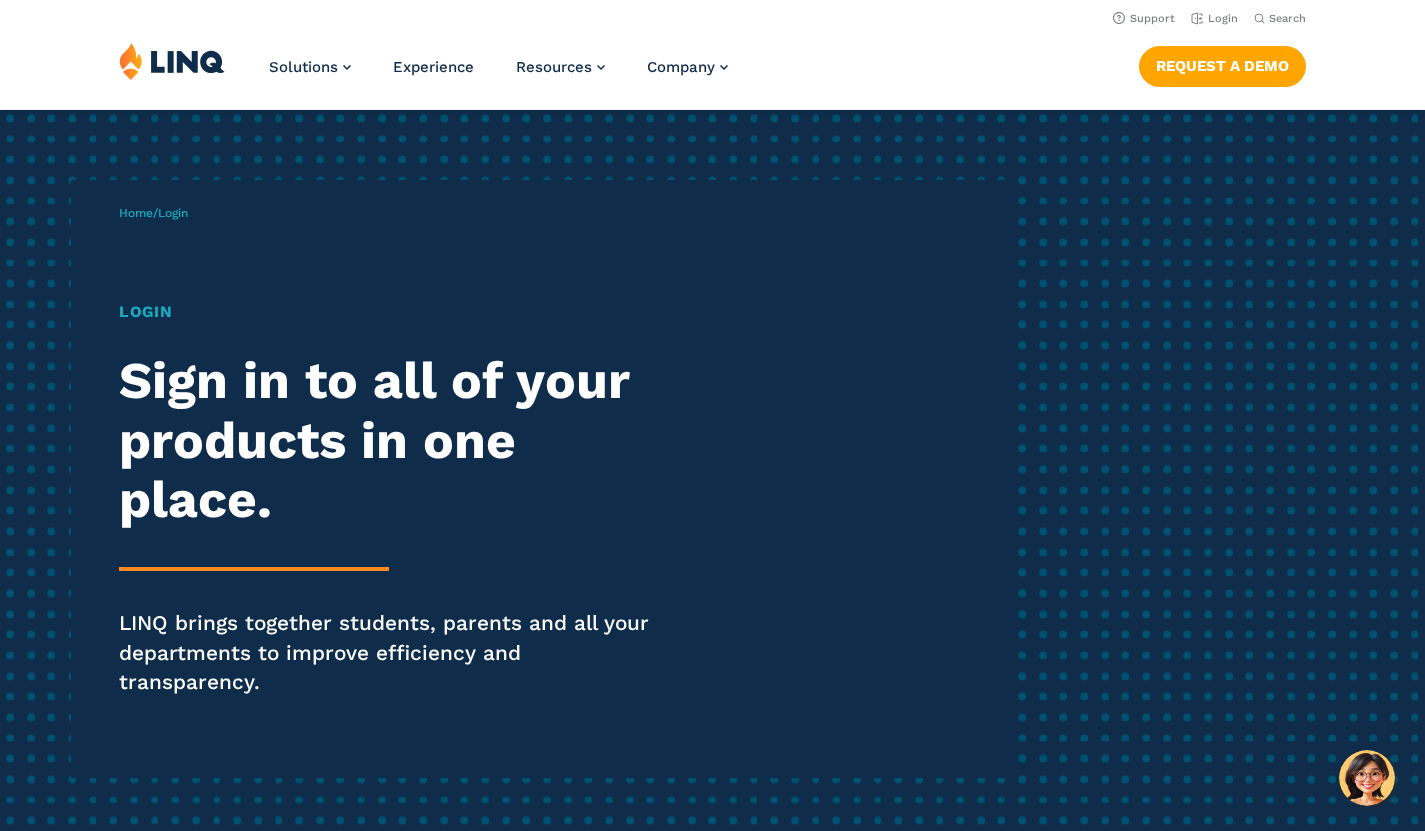 scroll, scrollTop: 0, scrollLeft: 0, axis: both 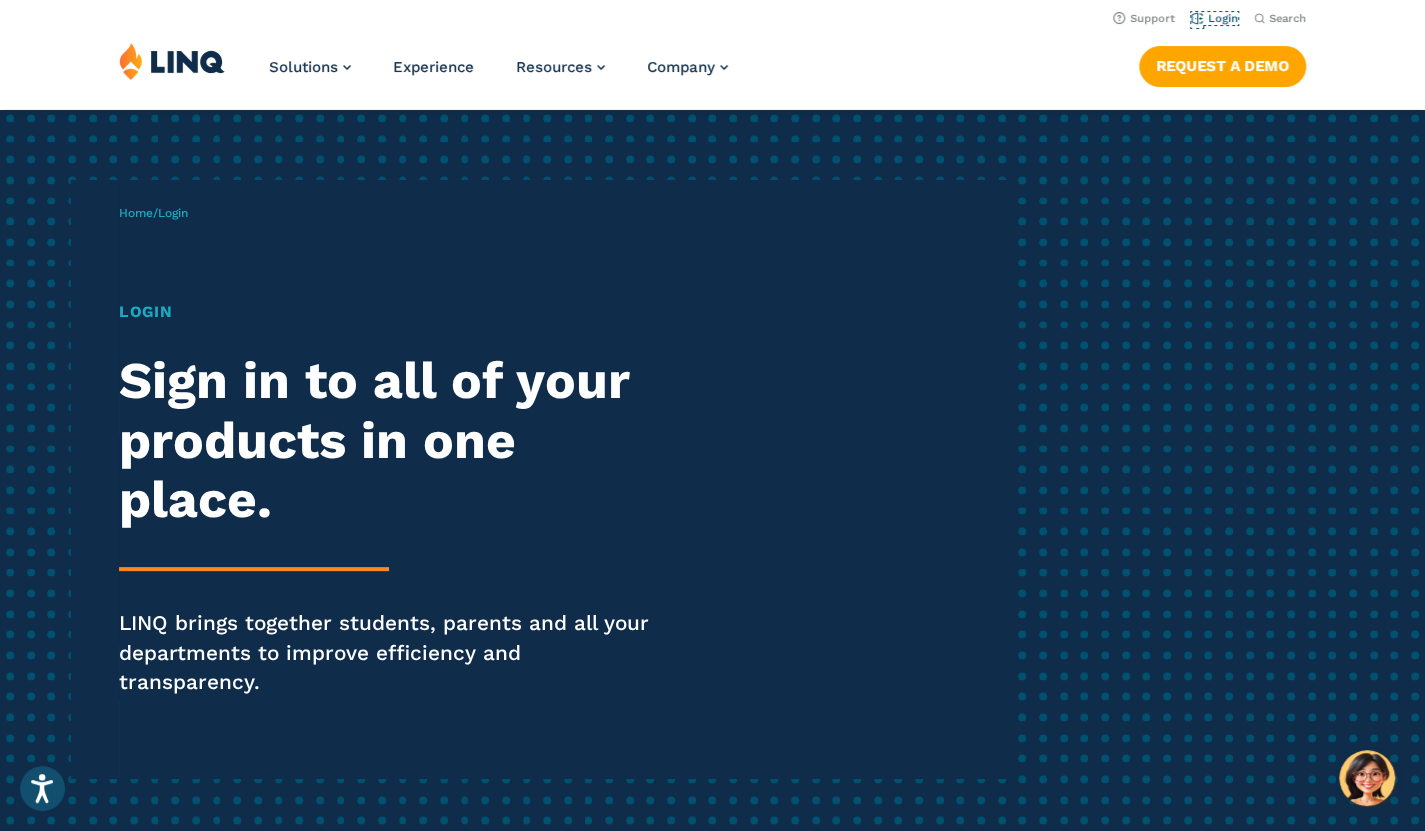 click on "Login" at bounding box center [1214, 18] 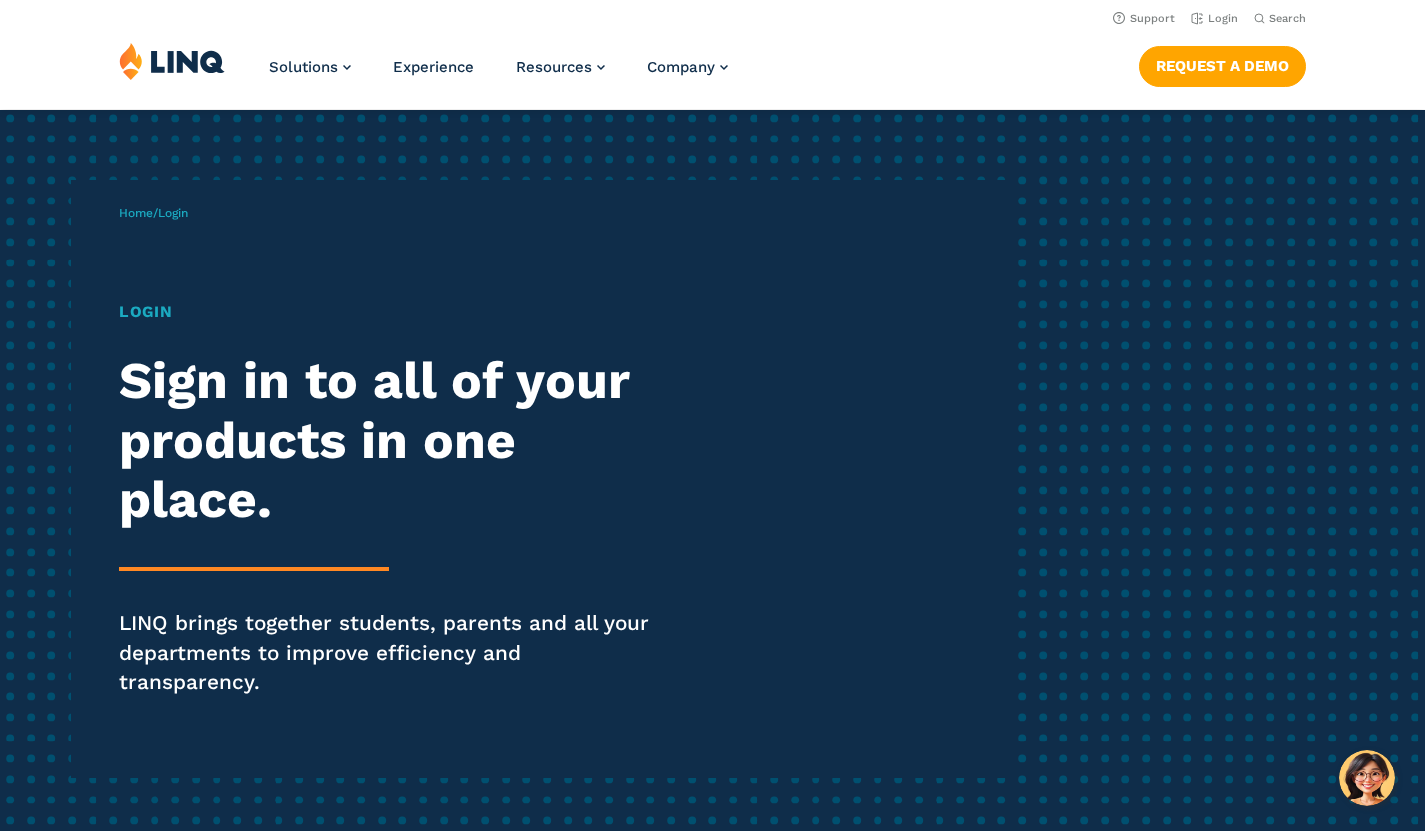 scroll, scrollTop: 0, scrollLeft: 0, axis: both 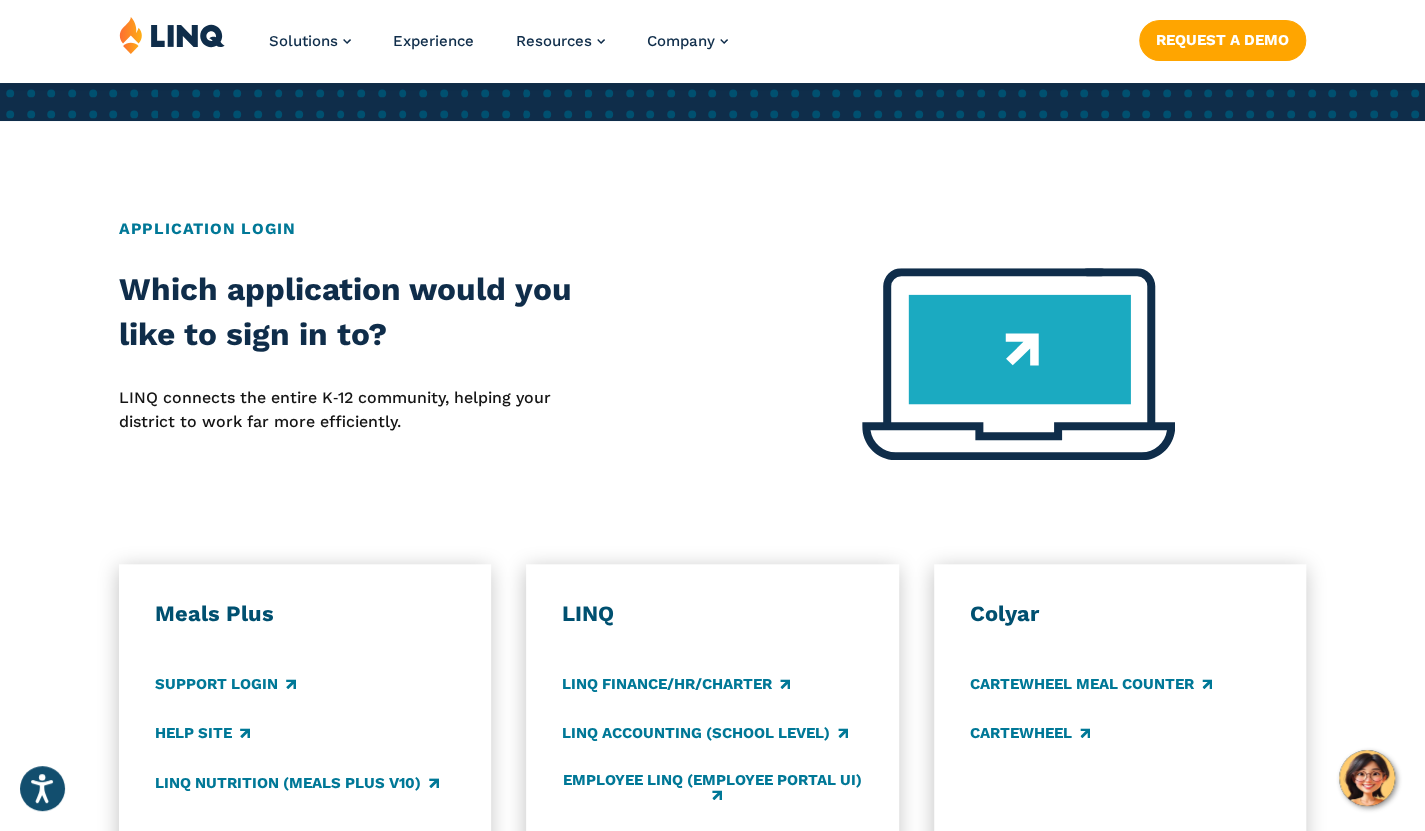 click on "Application Login" at bounding box center [712, 229] 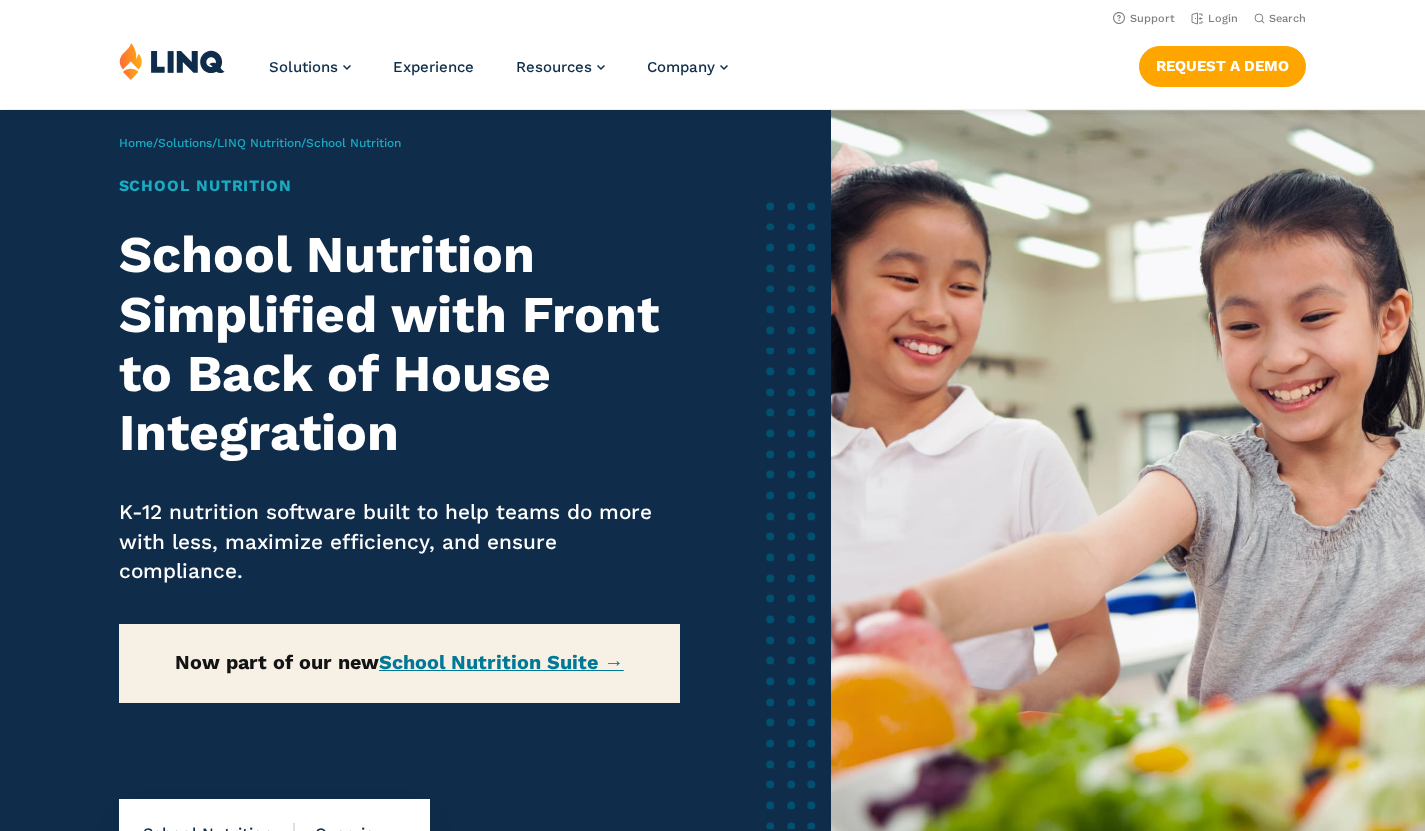 scroll, scrollTop: 0, scrollLeft: 0, axis: both 